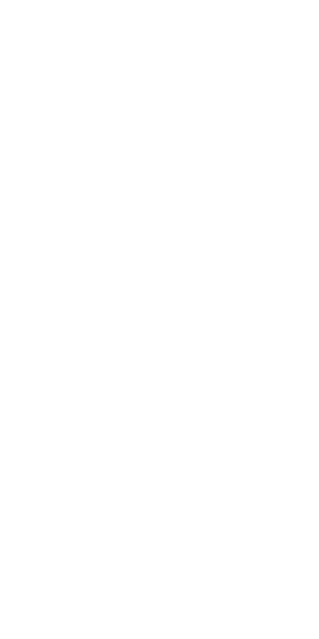 scroll, scrollTop: 0, scrollLeft: 0, axis: both 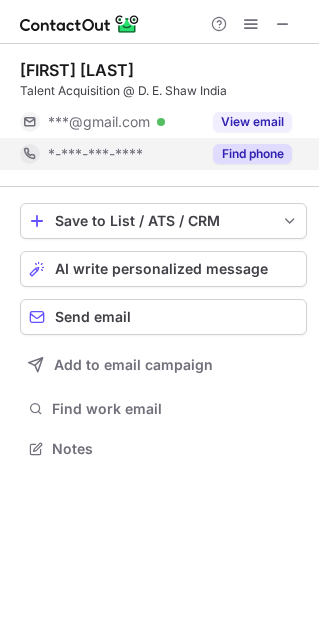 click on "Find phone" at bounding box center (252, 154) 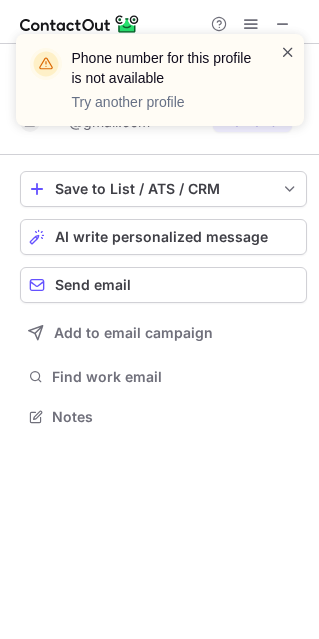 scroll, scrollTop: 402, scrollLeft: 319, axis: both 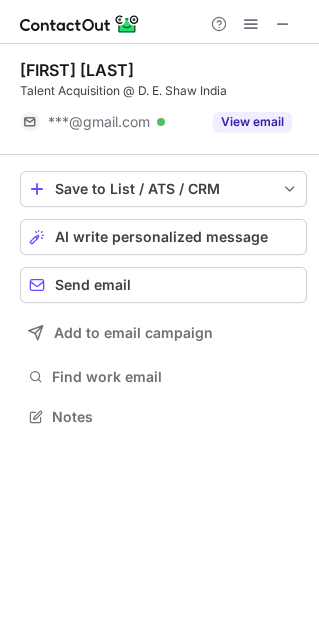 click on "View email" at bounding box center [252, 122] 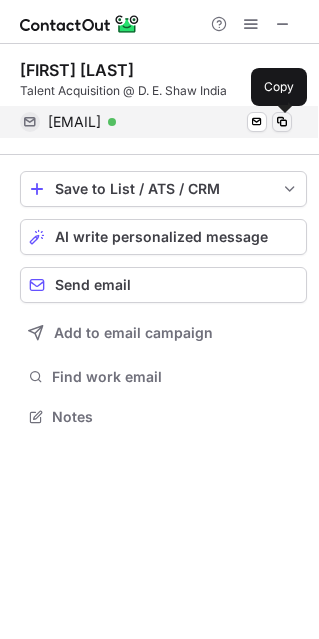 click at bounding box center [282, 122] 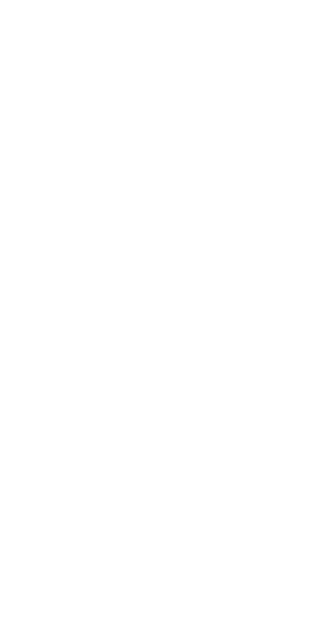 scroll, scrollTop: 0, scrollLeft: 0, axis: both 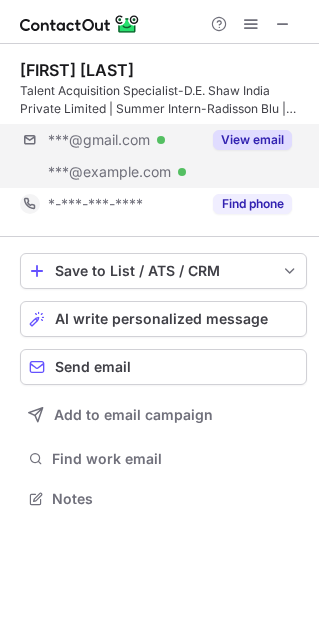 click on "Find phone" at bounding box center (252, 204) 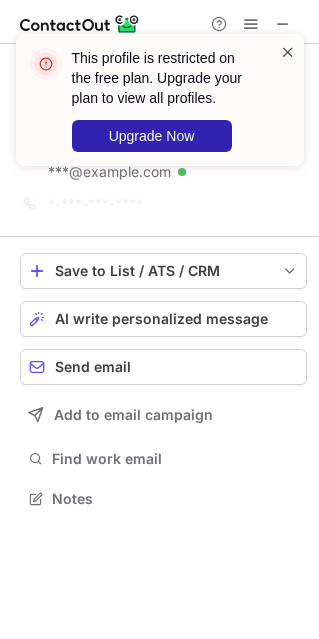 click at bounding box center (288, 52) 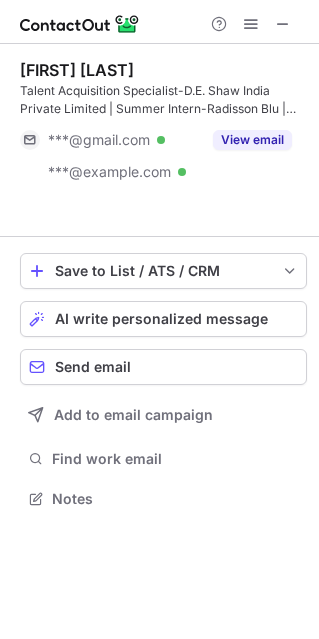 scroll, scrollTop: 452, scrollLeft: 319, axis: both 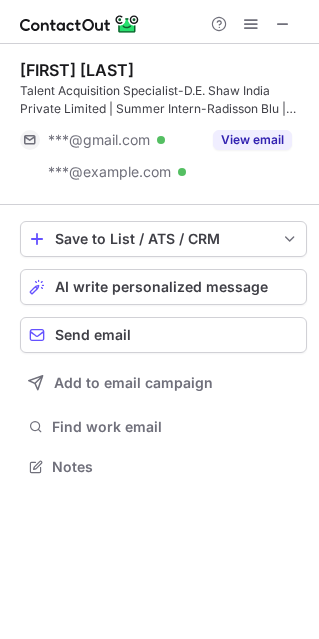 click on "View email" at bounding box center (252, 140) 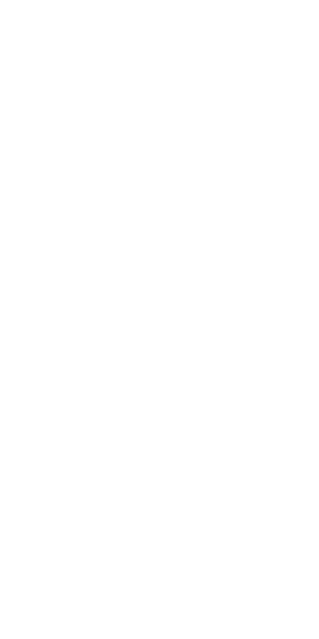 scroll, scrollTop: 0, scrollLeft: 0, axis: both 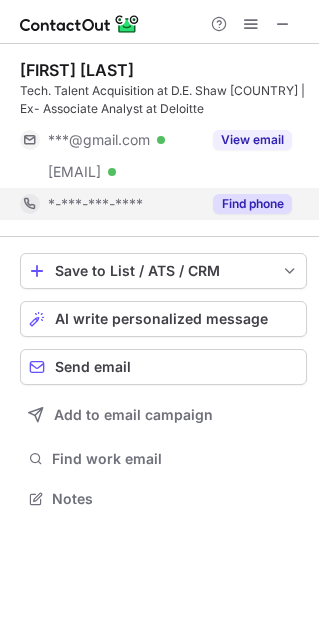 click on "Find phone" at bounding box center [252, 204] 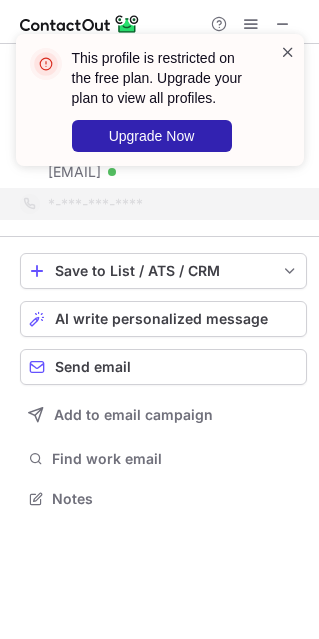 click at bounding box center (288, 52) 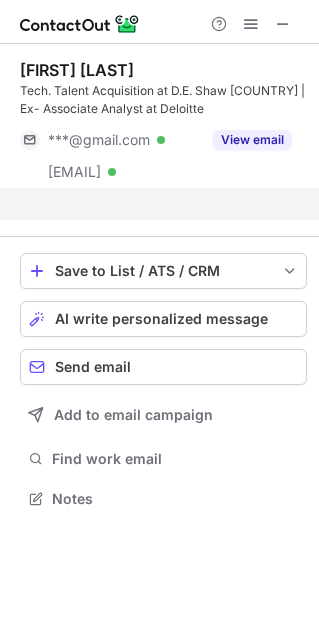 scroll, scrollTop: 452, scrollLeft: 319, axis: both 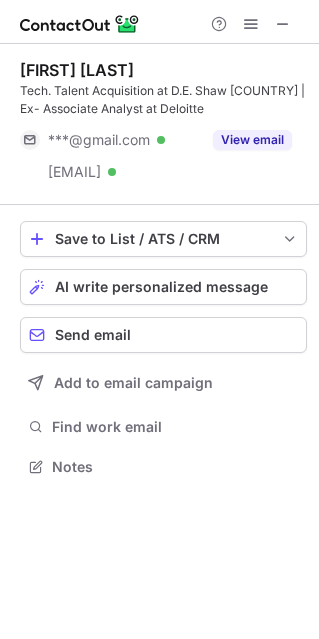 click on "View email" at bounding box center [252, 140] 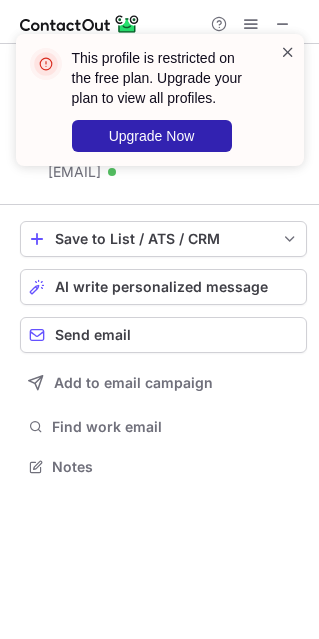 click at bounding box center [288, 52] 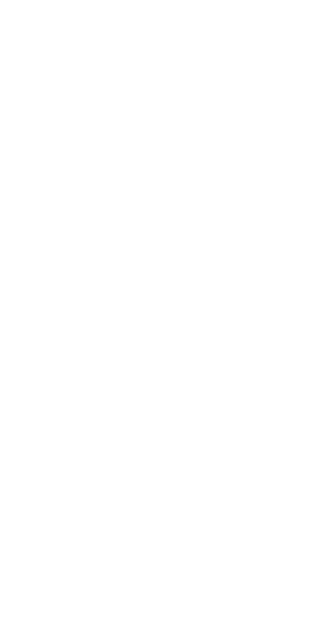 scroll, scrollTop: 0, scrollLeft: 0, axis: both 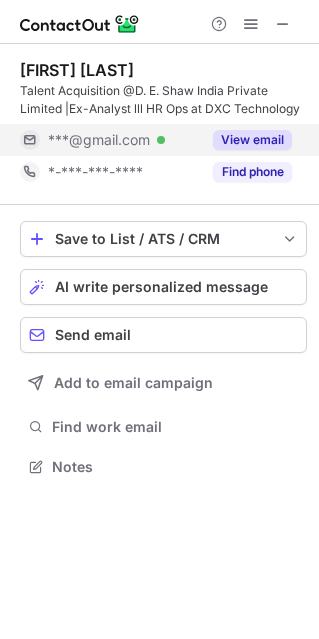 click on "View email" at bounding box center (252, 140) 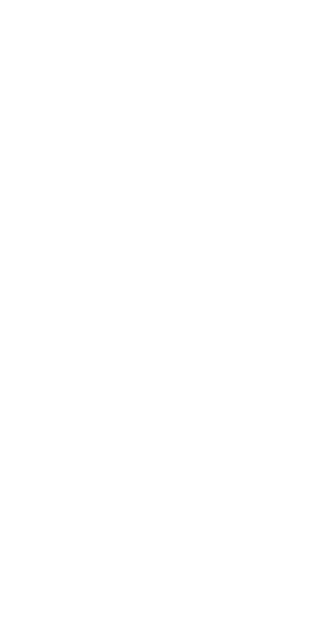 scroll, scrollTop: 0, scrollLeft: 0, axis: both 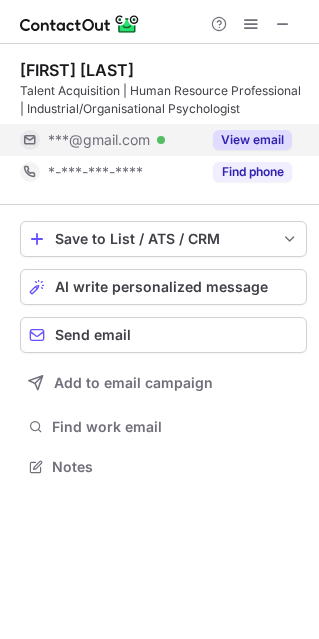 click on "View email" at bounding box center (252, 140) 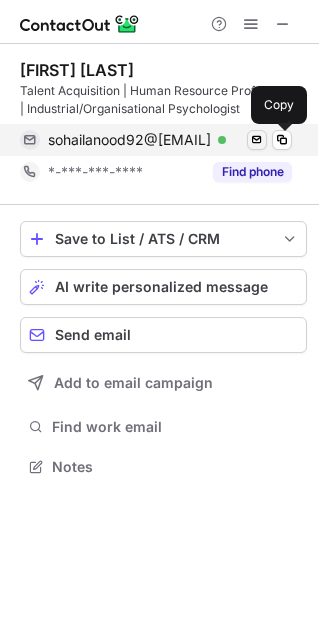 click at bounding box center [282, 140] 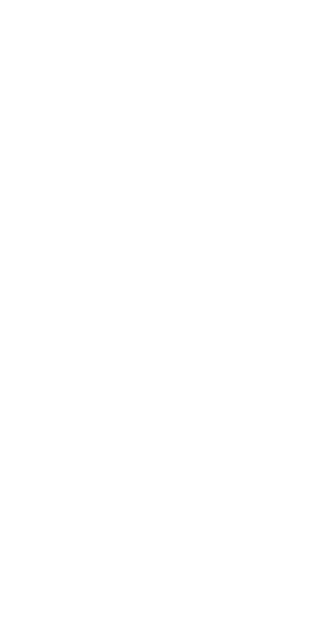 scroll, scrollTop: 0, scrollLeft: 0, axis: both 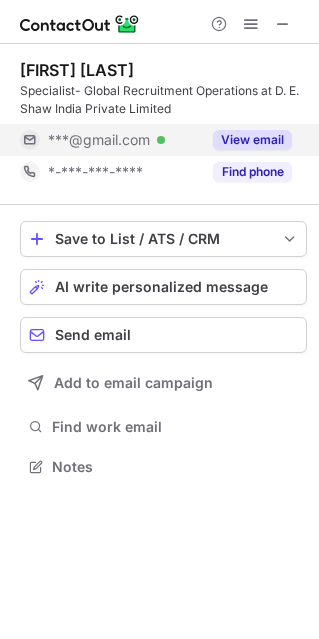 click on "View email" at bounding box center [252, 140] 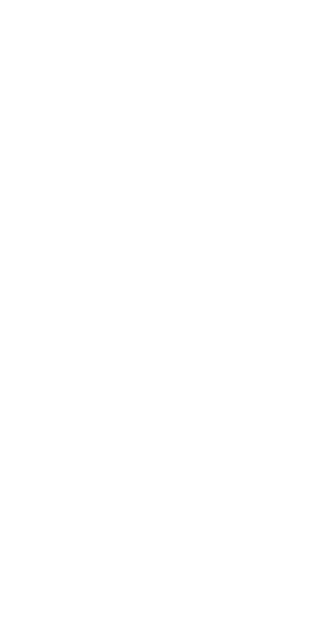 scroll, scrollTop: 0, scrollLeft: 0, axis: both 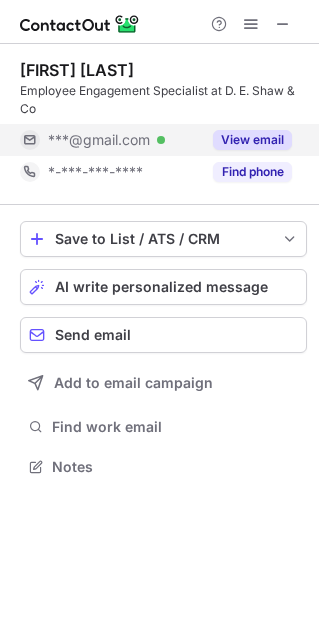 click on "View email" at bounding box center (252, 140) 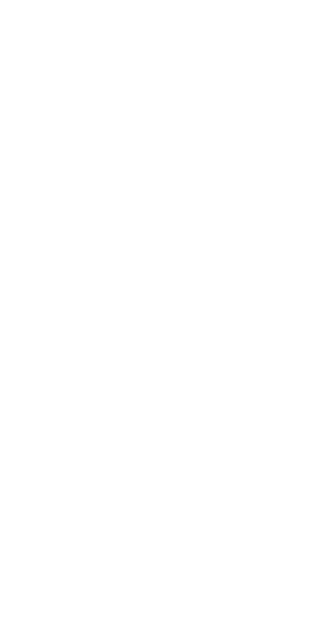 scroll, scrollTop: 0, scrollLeft: 0, axis: both 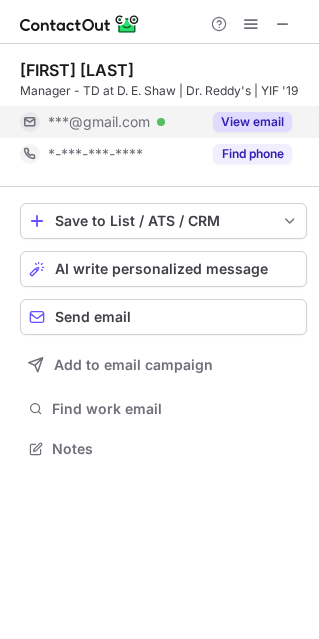 click on "View email" at bounding box center (246, 122) 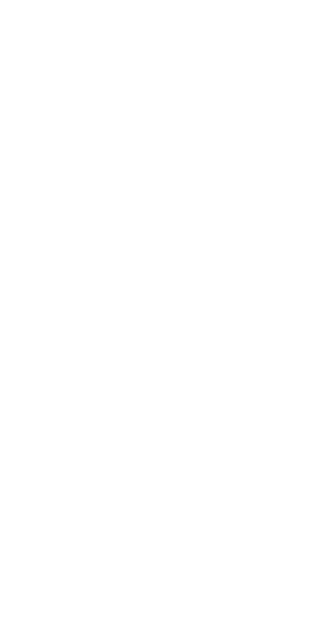 scroll, scrollTop: 0, scrollLeft: 0, axis: both 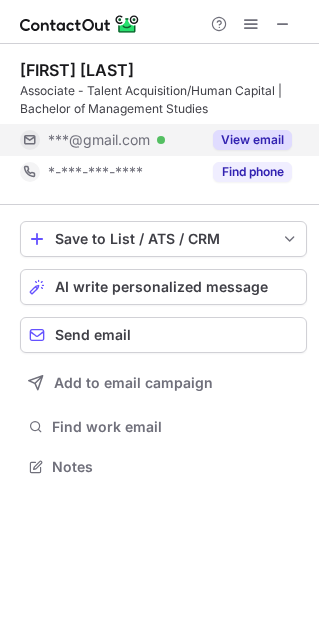 click on "View email" at bounding box center (252, 140) 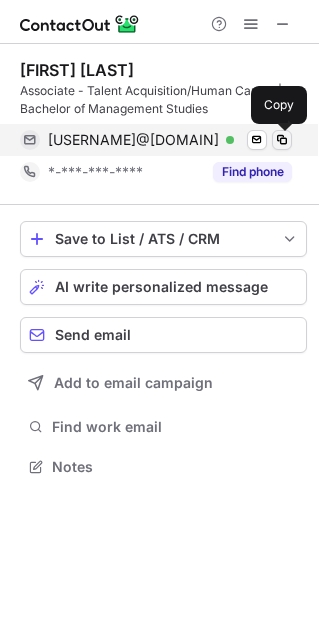 click at bounding box center (282, 140) 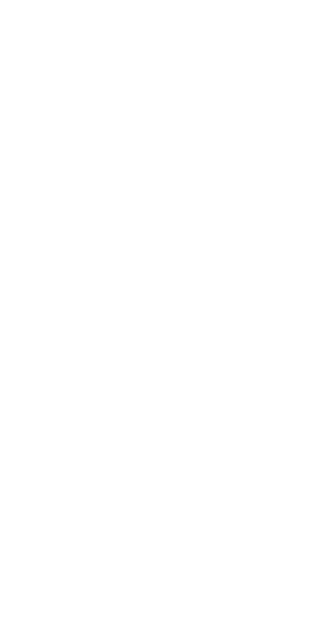scroll, scrollTop: 0, scrollLeft: 0, axis: both 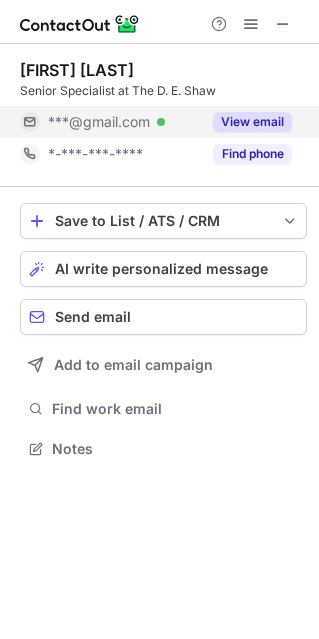 click on "View email" at bounding box center (252, 122) 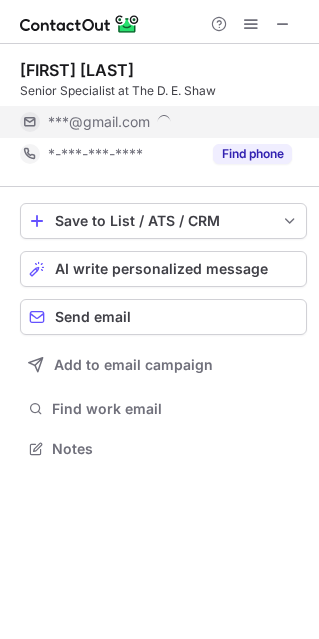 scroll, scrollTop: 10, scrollLeft: 10, axis: both 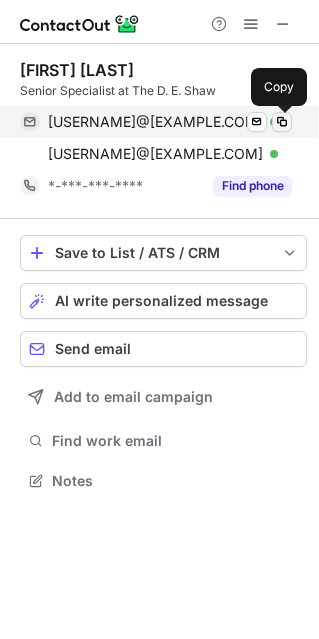 click at bounding box center (282, 122) 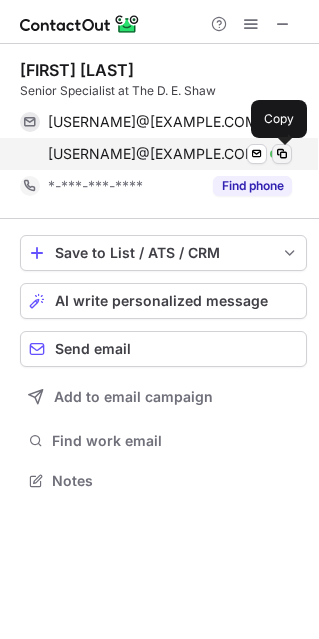click at bounding box center (282, 154) 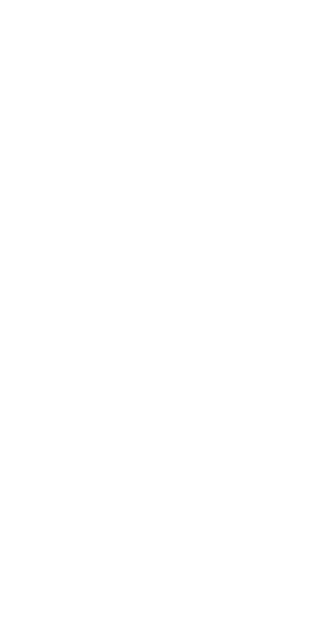 scroll, scrollTop: 0, scrollLeft: 0, axis: both 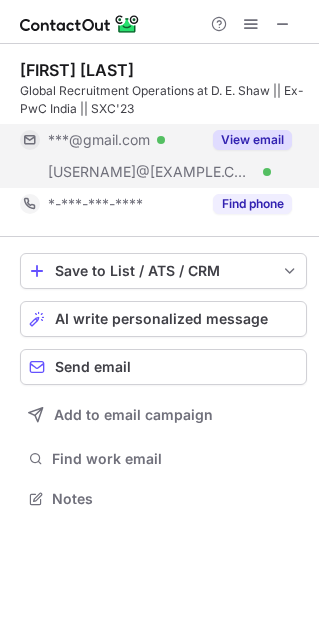click on "View email" at bounding box center (252, 140) 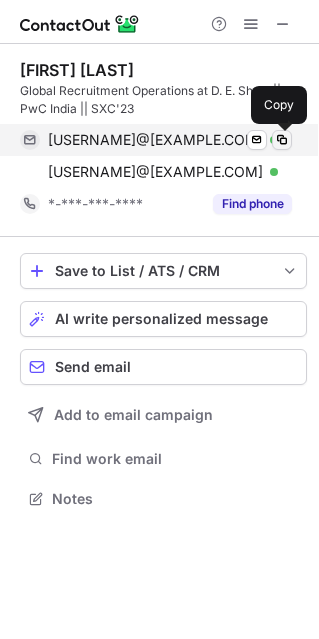 click at bounding box center [282, 140] 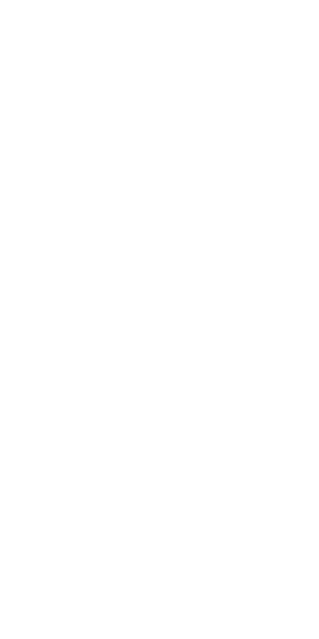 scroll, scrollTop: 0, scrollLeft: 0, axis: both 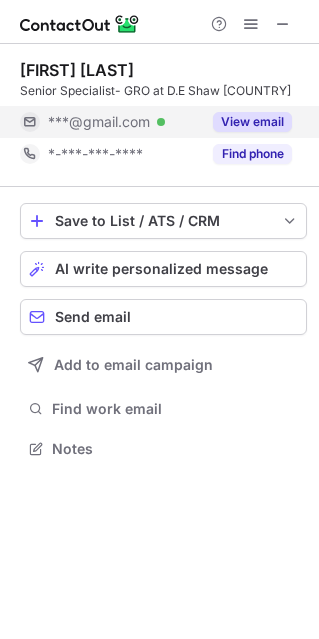 click on "View email" at bounding box center (252, 122) 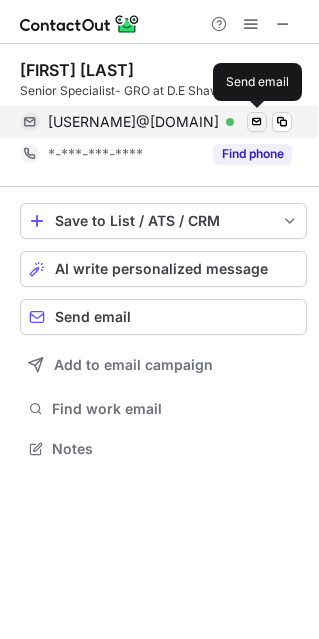 click at bounding box center (282, 122) 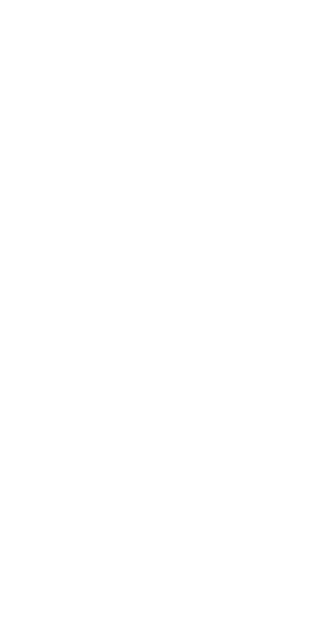 scroll, scrollTop: 0, scrollLeft: 0, axis: both 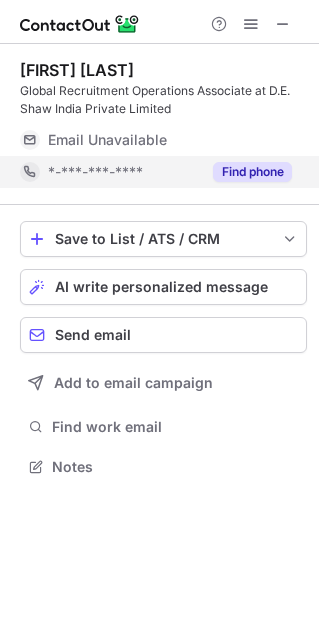 click on "Find phone" at bounding box center [252, 172] 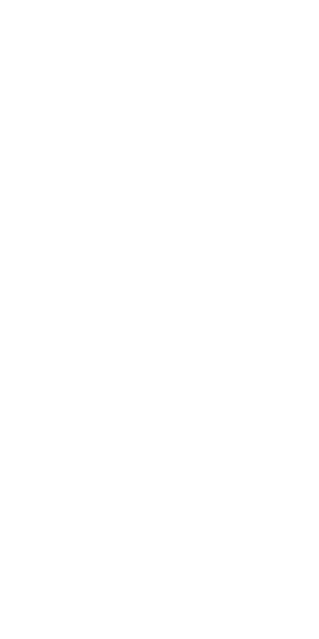 scroll, scrollTop: 0, scrollLeft: 0, axis: both 